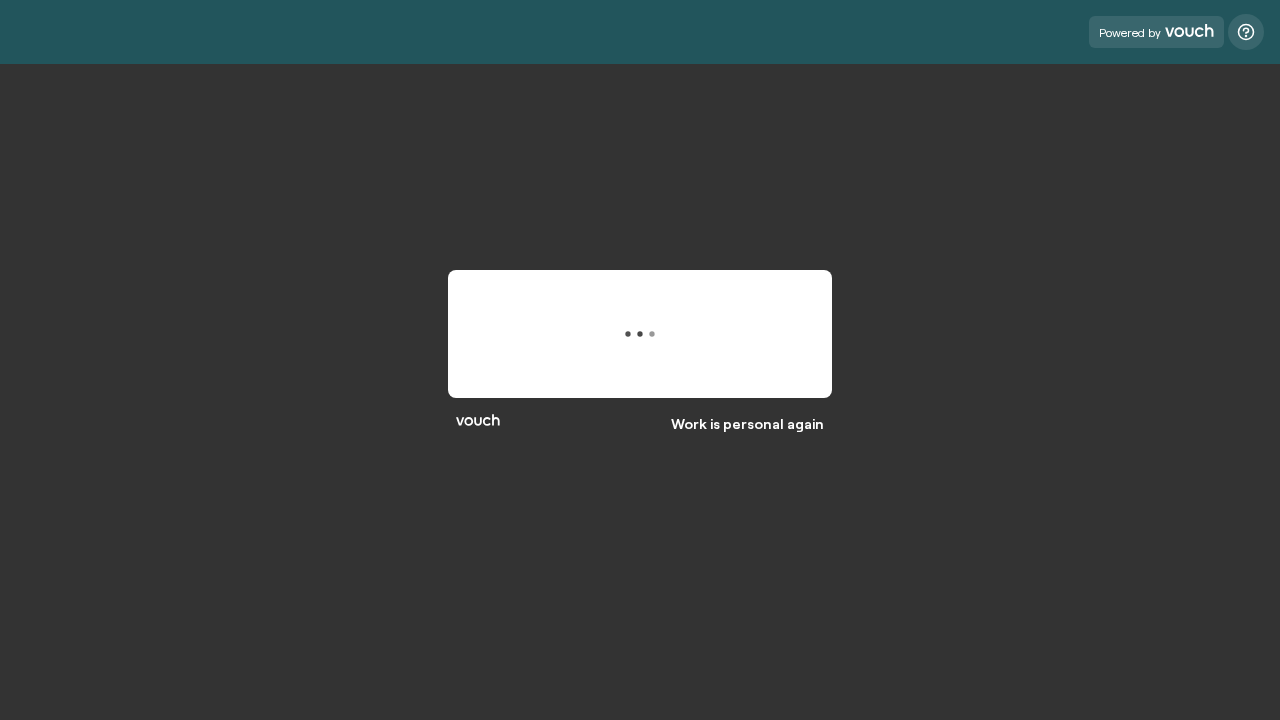 scroll, scrollTop: 0, scrollLeft: 0, axis: both 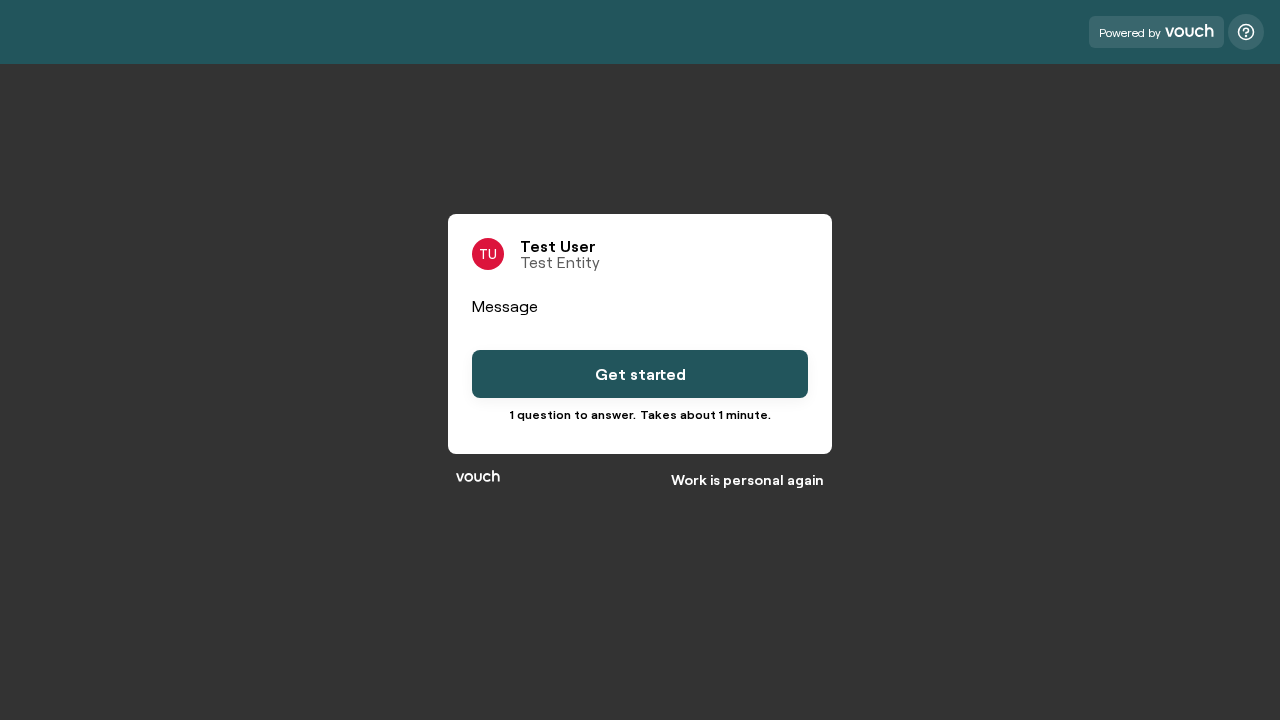 click on "Get started" at bounding box center (640, 374) 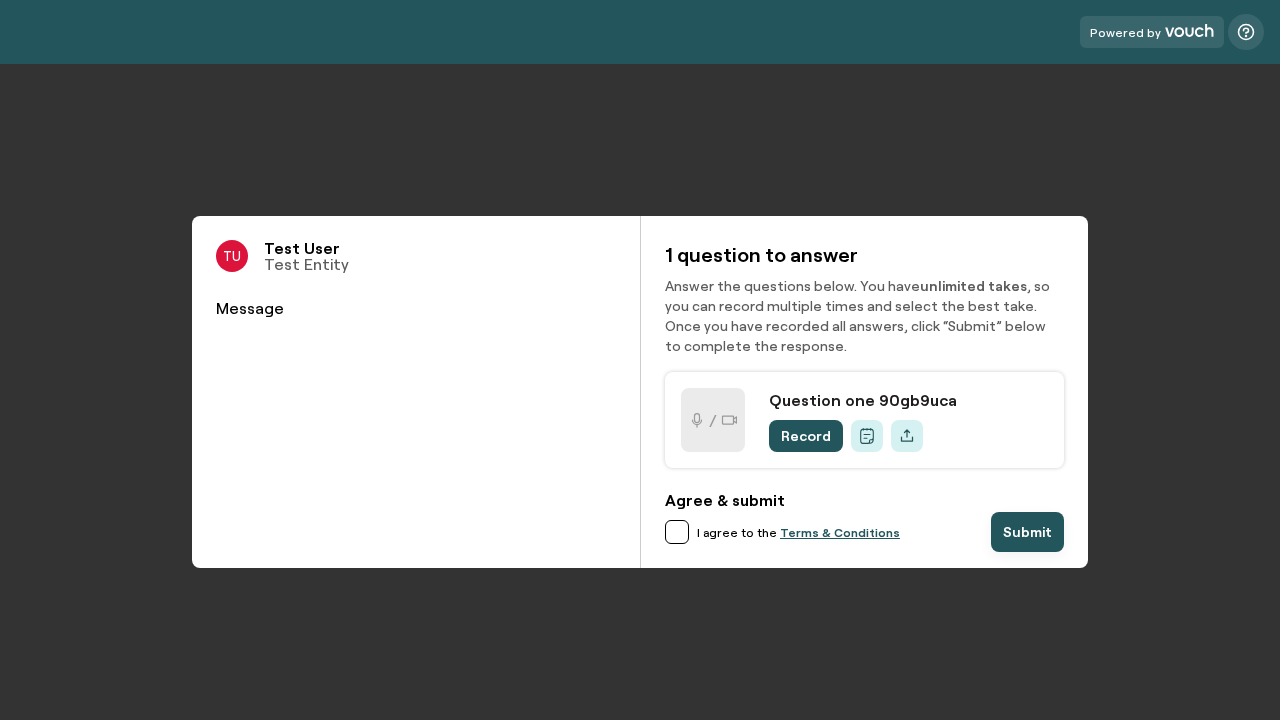 scroll, scrollTop: 0, scrollLeft: 0, axis: both 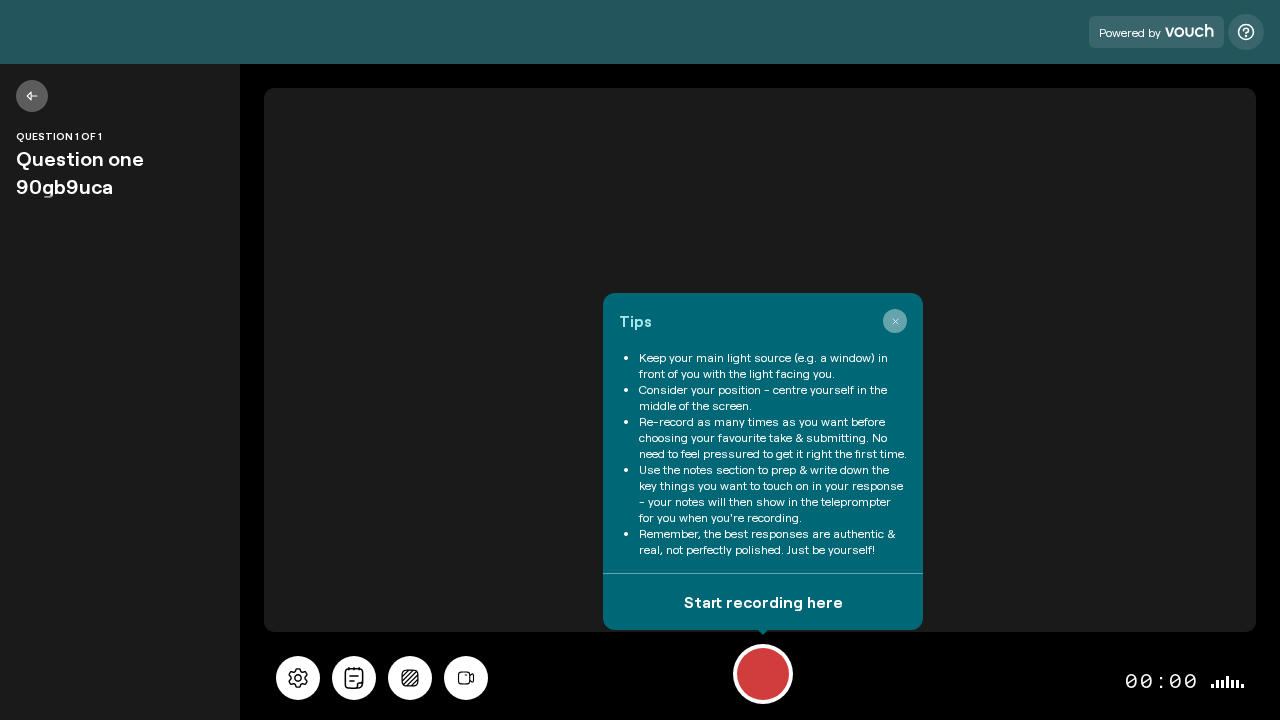 click 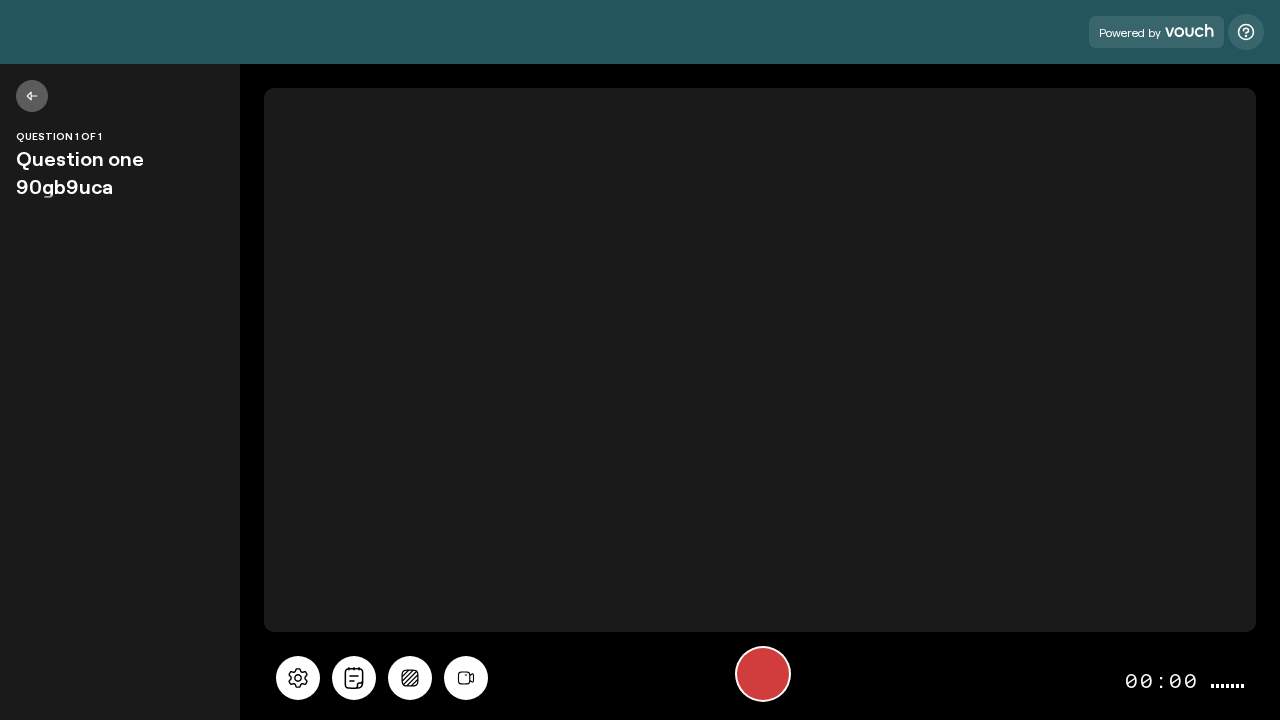 click at bounding box center [763, 674] 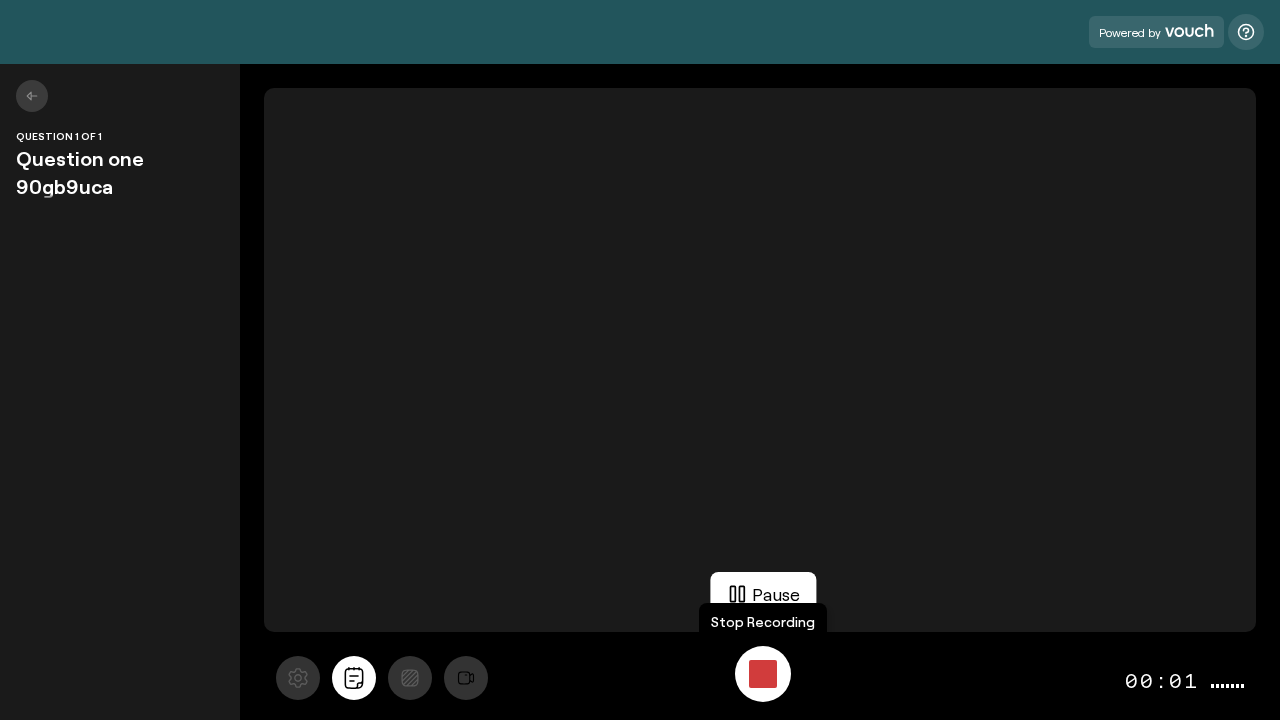 click at bounding box center (763, 674) 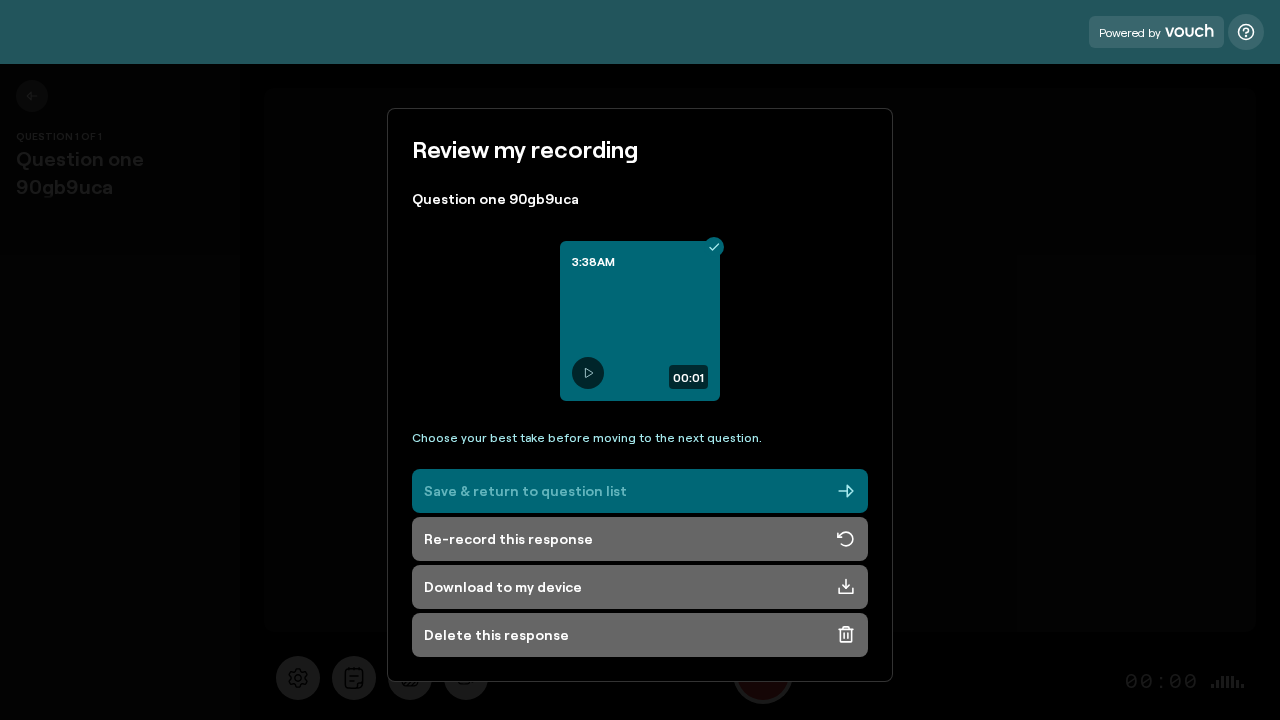 click on "Save & return to question list" at bounding box center [640, 491] 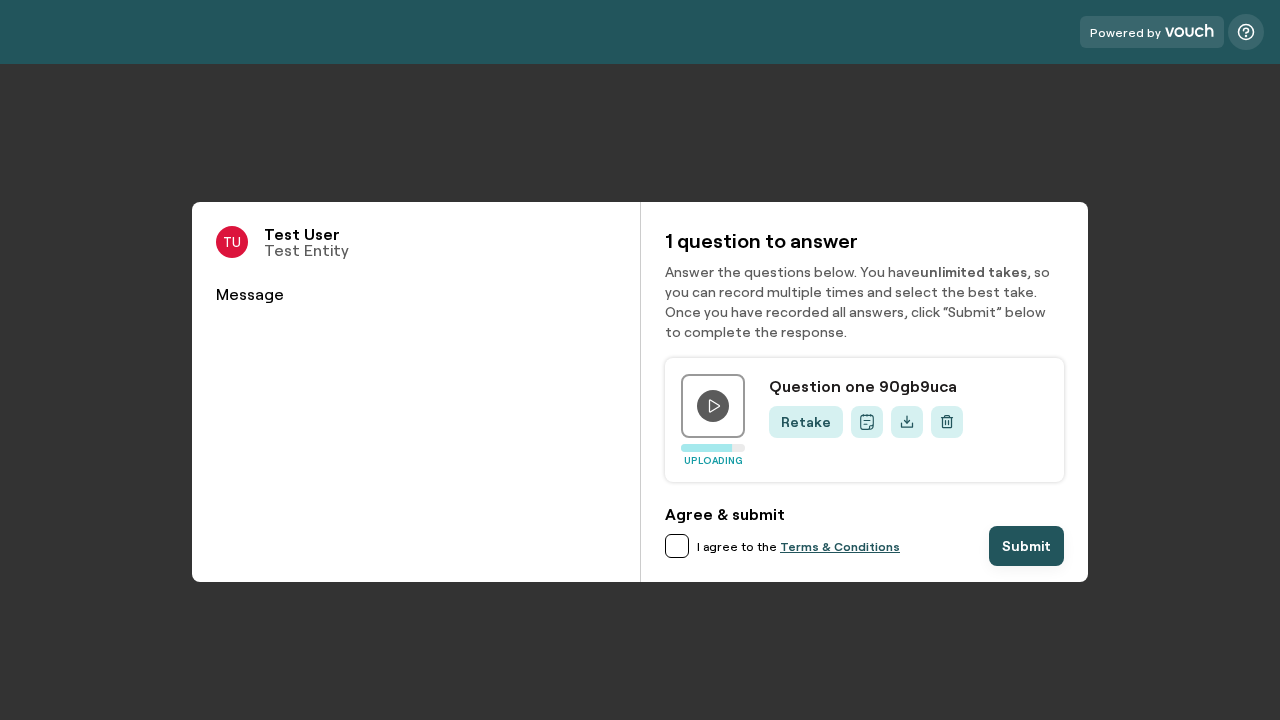 click at bounding box center [677, 546] 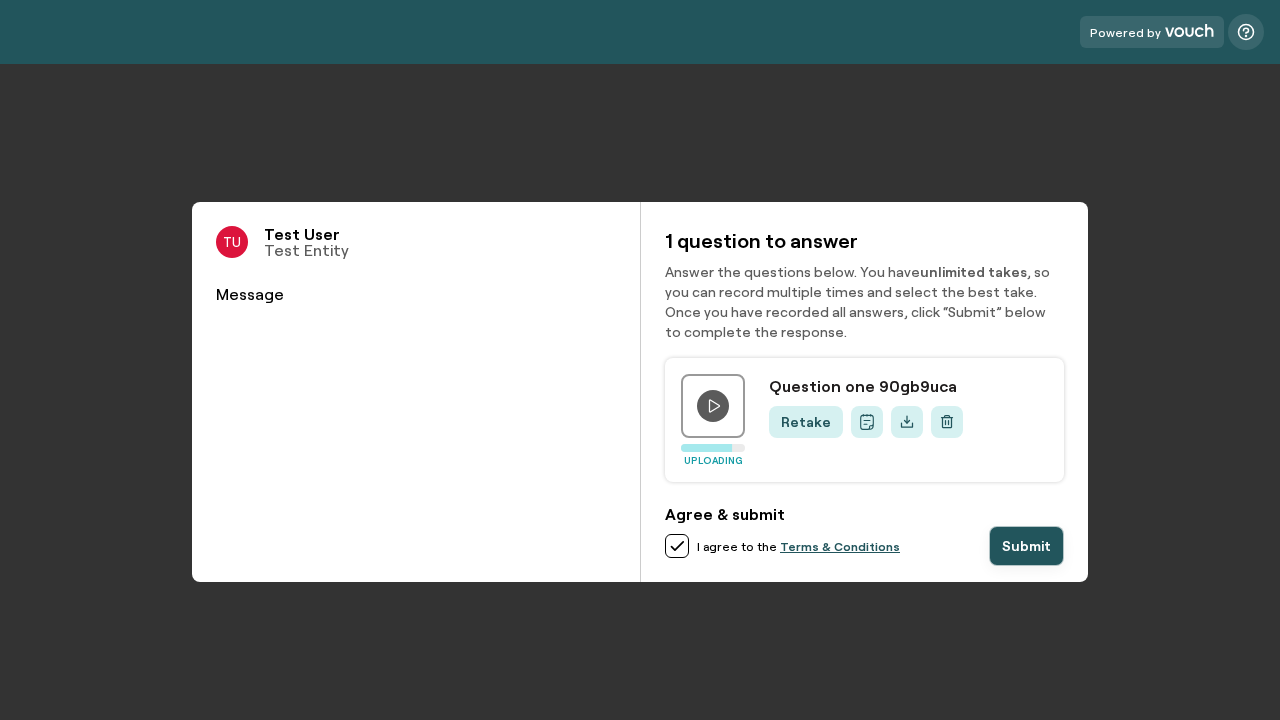 click on "Submit" at bounding box center (1026, 546) 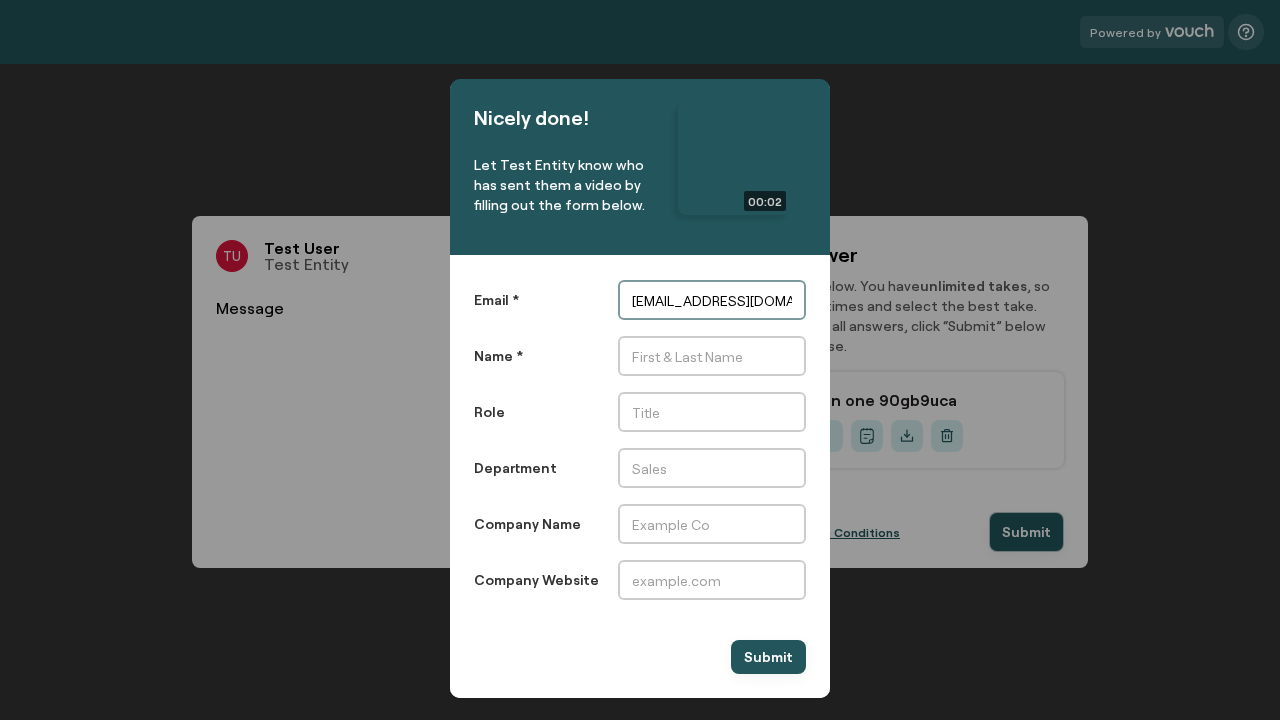 type on "[EMAIL_ADDRESS][DOMAIN_NAME]" 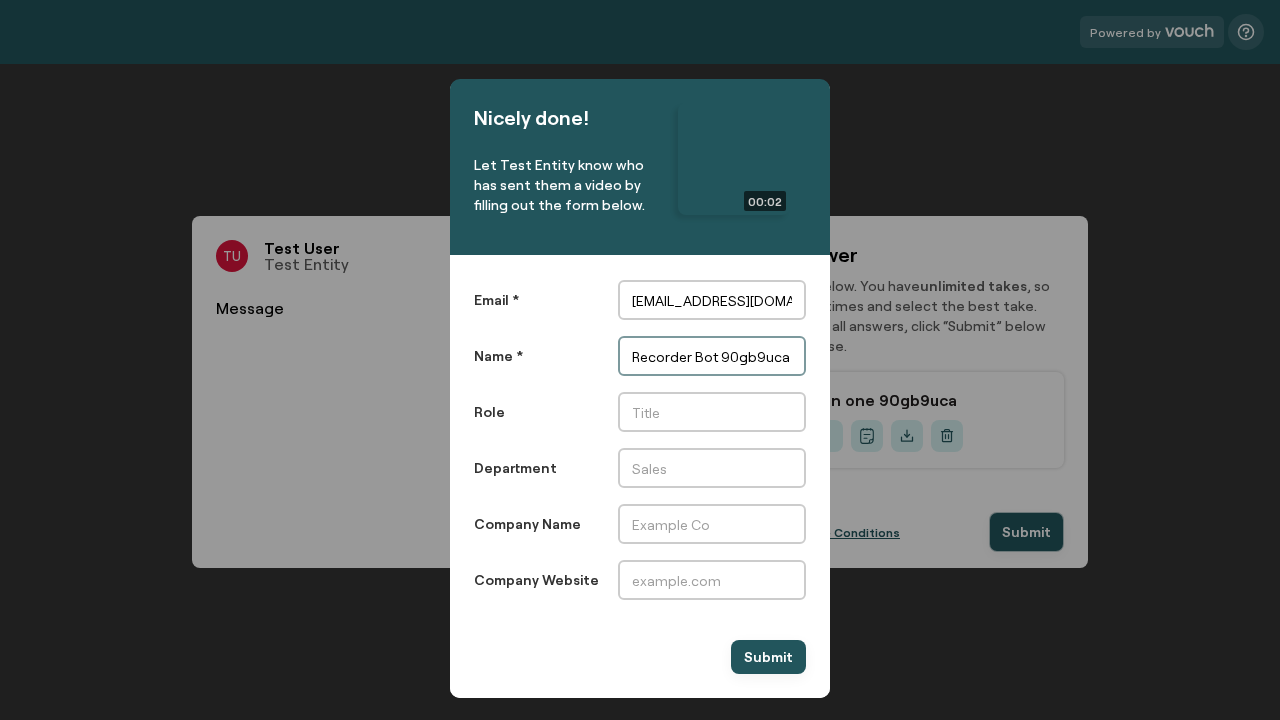 scroll, scrollTop: 0, scrollLeft: 0, axis: both 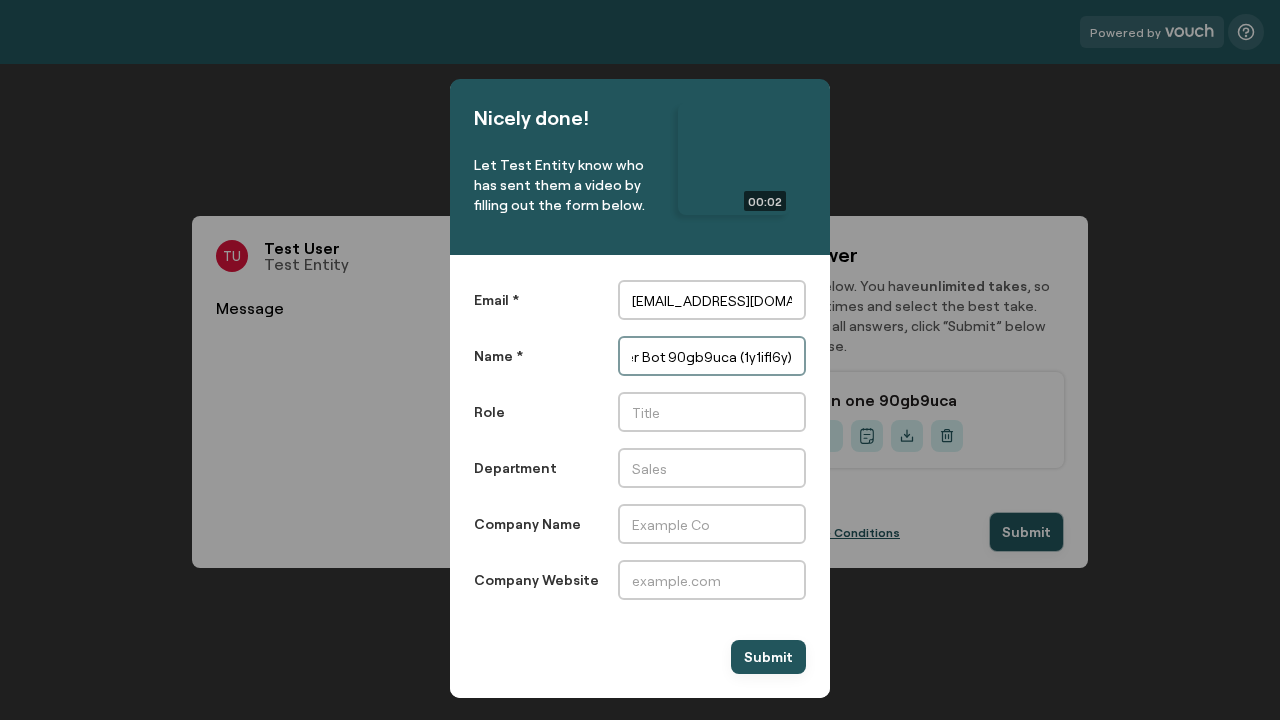 type on "Recorder Bot 90gb9uca (1y1ifl6y)" 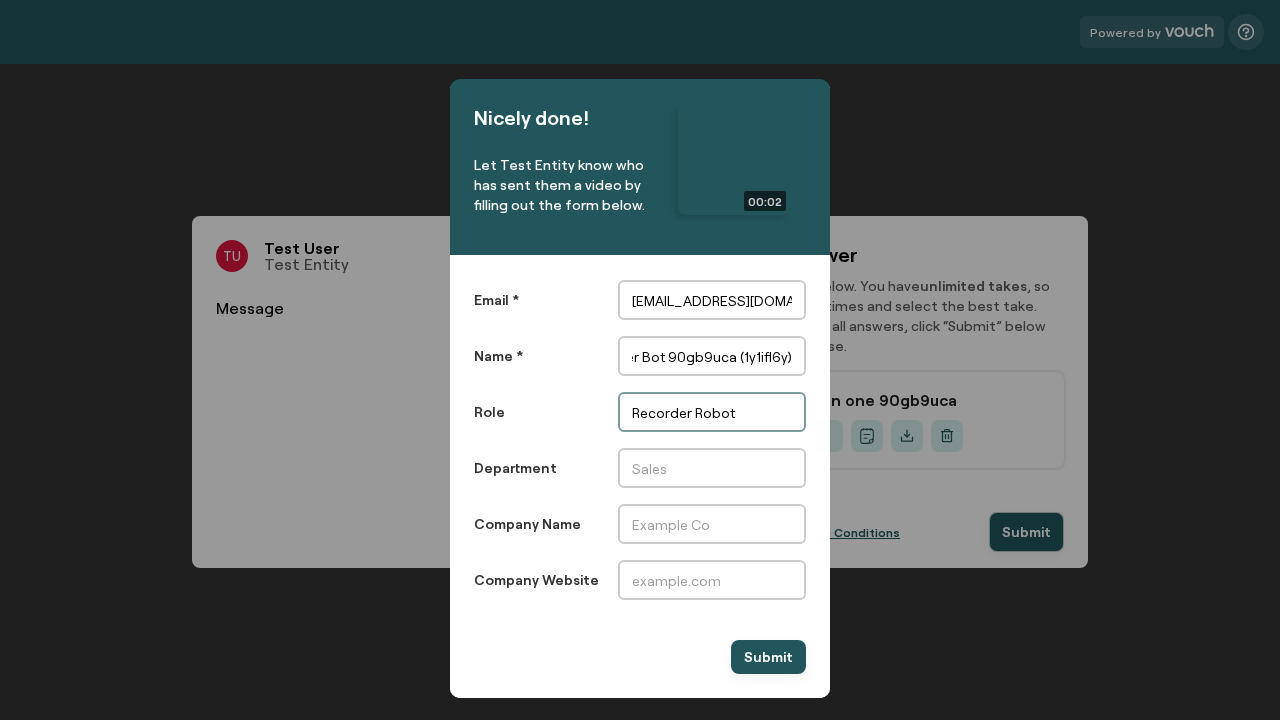type on "Recorder Robot" 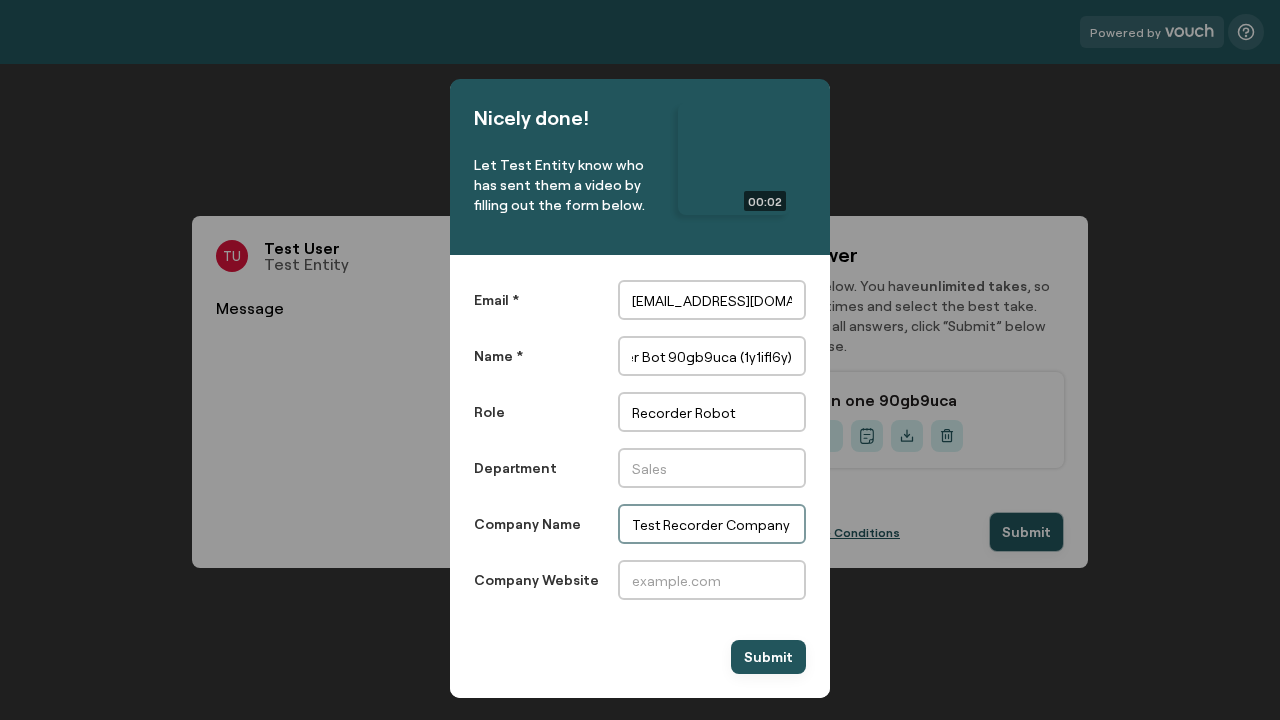 type on "Test Recorder Company (1y1ifl6y)" 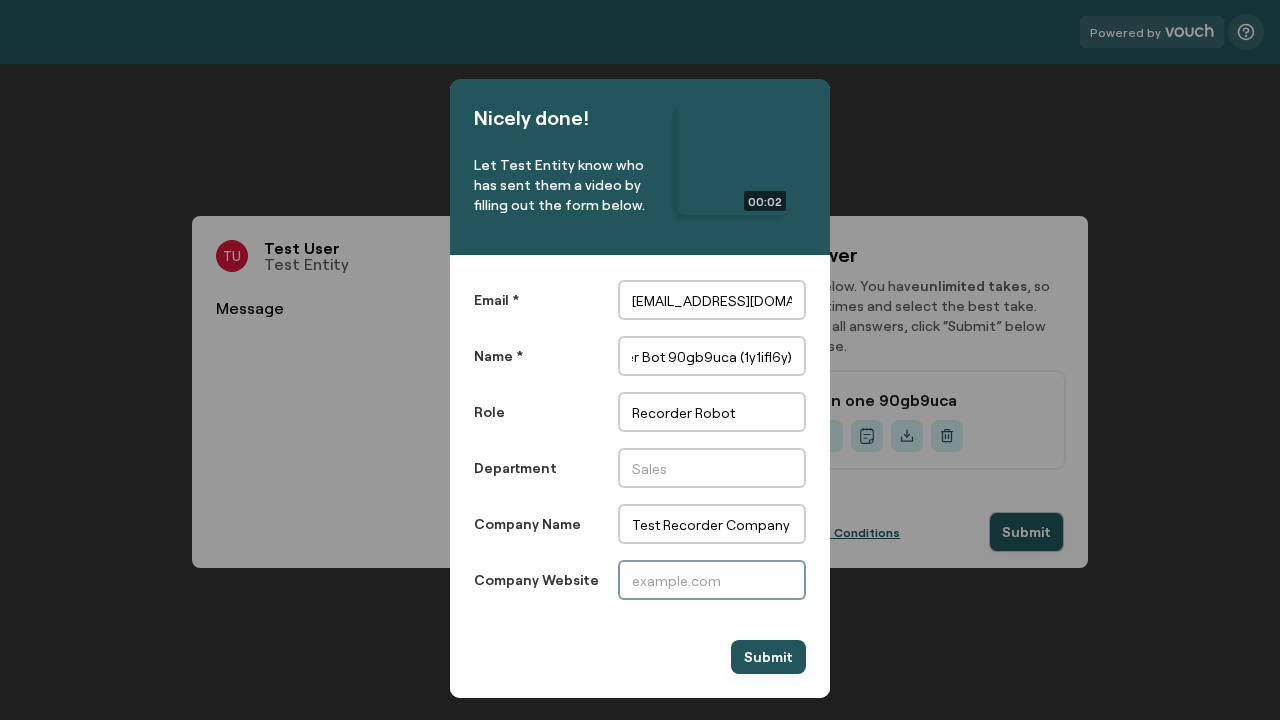 scroll, scrollTop: 0, scrollLeft: 0, axis: both 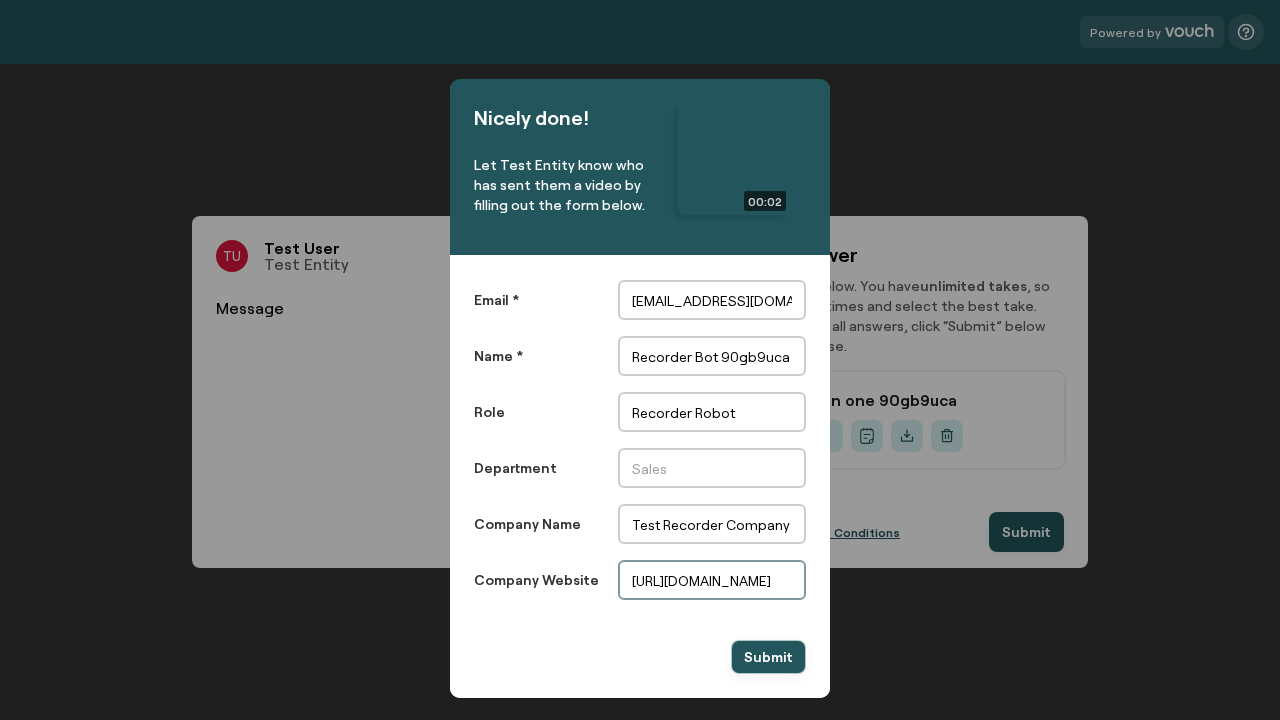 type on "[URL][DOMAIN_NAME]" 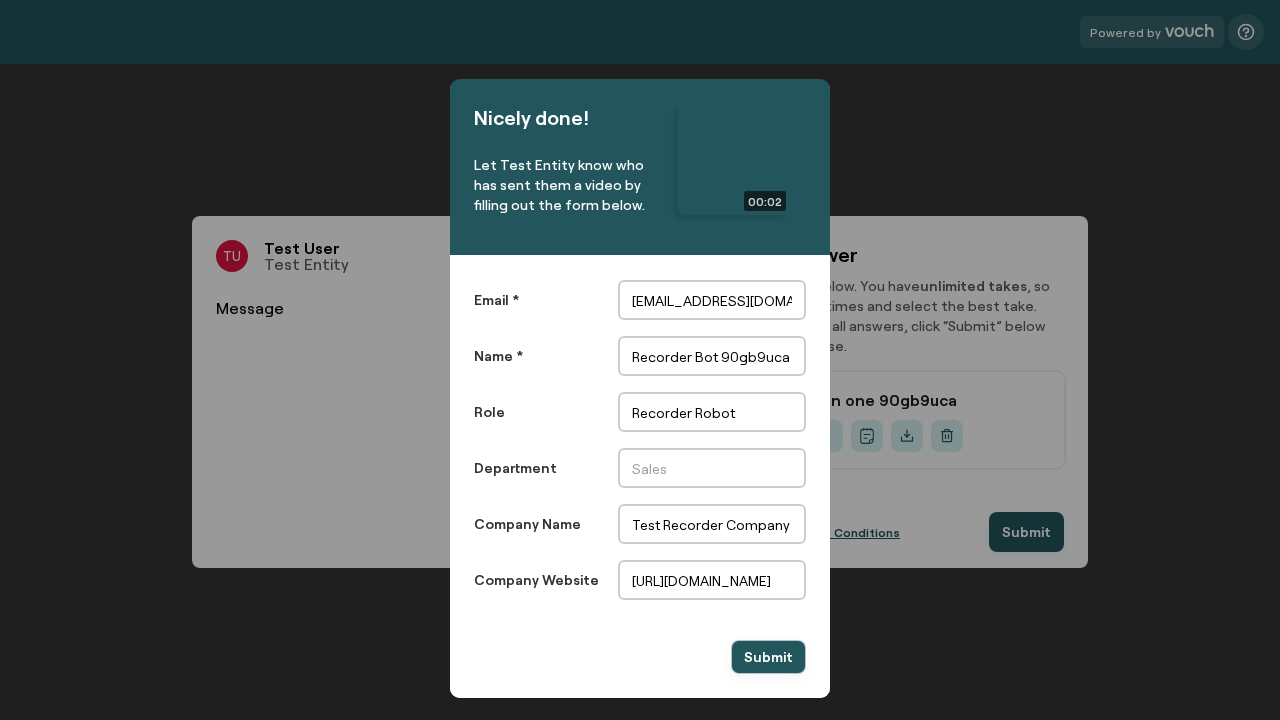 click on "Submit" at bounding box center (768, 657) 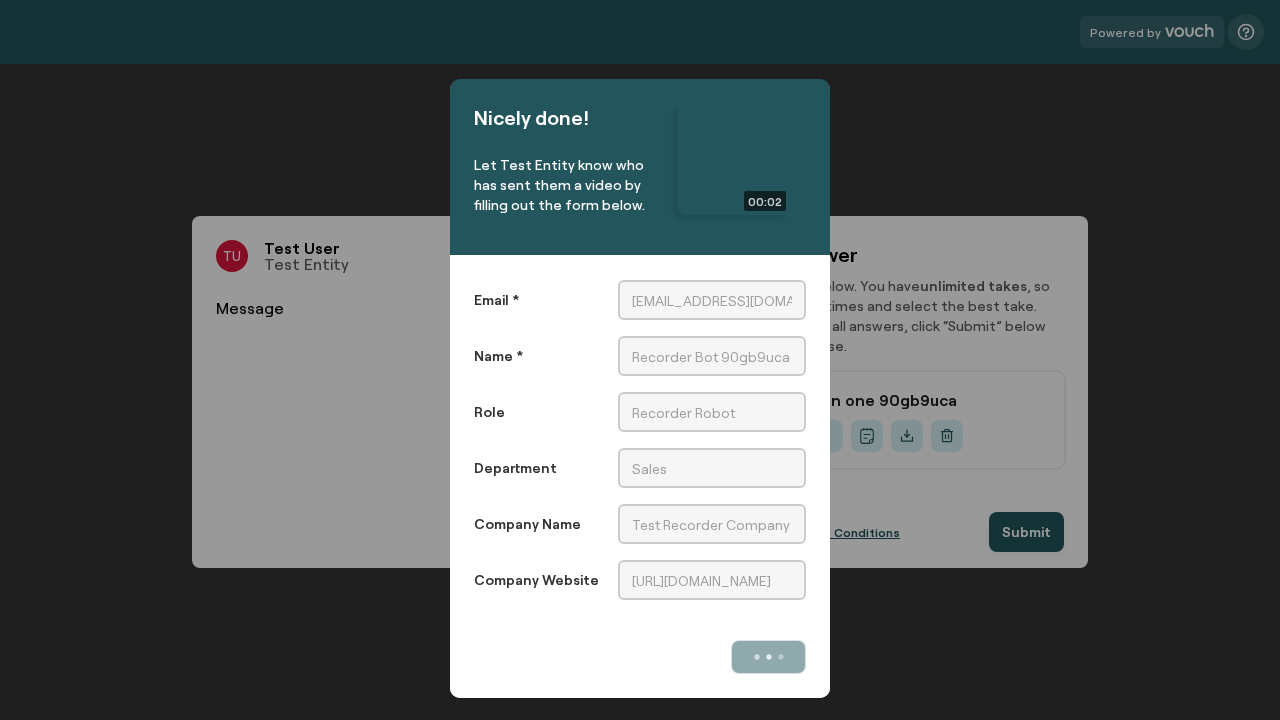 scroll, scrollTop: 0, scrollLeft: 0, axis: both 